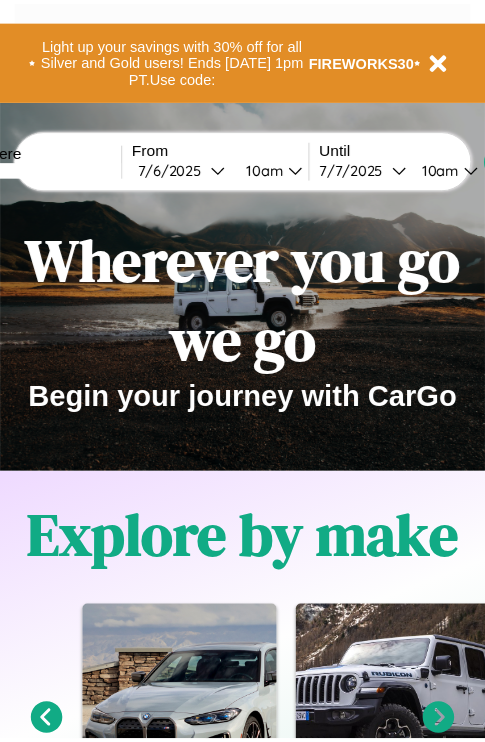 scroll, scrollTop: 0, scrollLeft: 0, axis: both 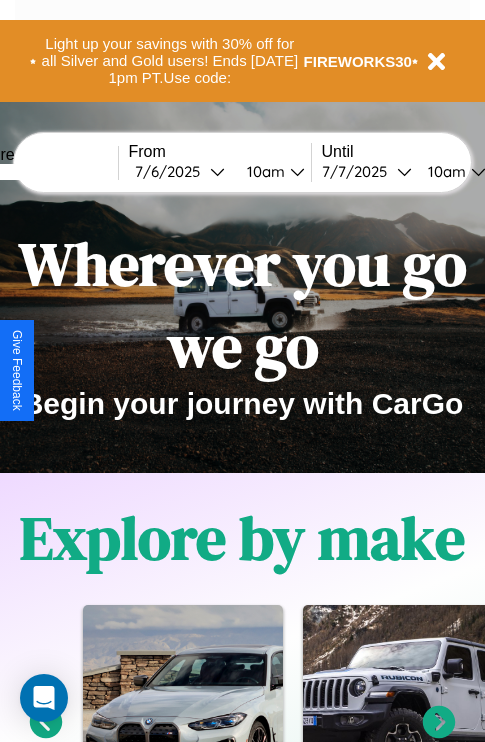 click at bounding box center (43, 172) 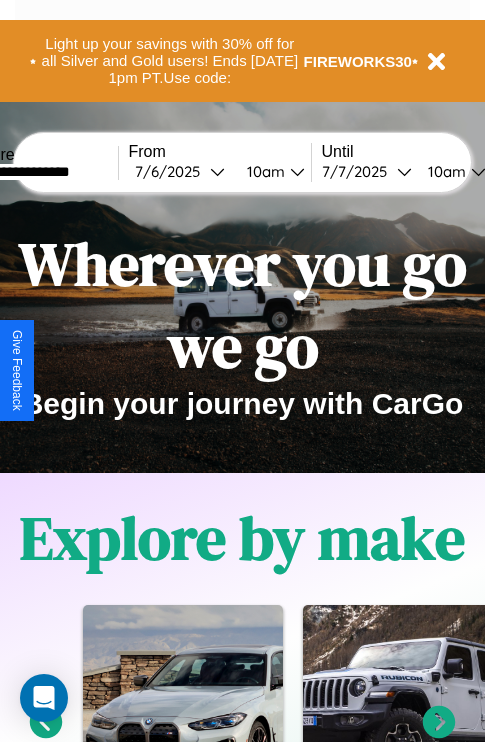 type on "**********" 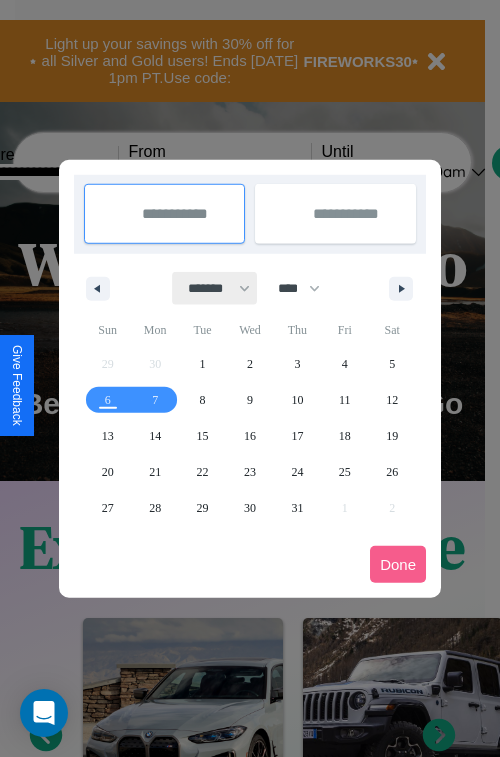 click on "******* ******** ***** ***** *** **** **** ****** ********* ******* ******** ********" at bounding box center [215, 288] 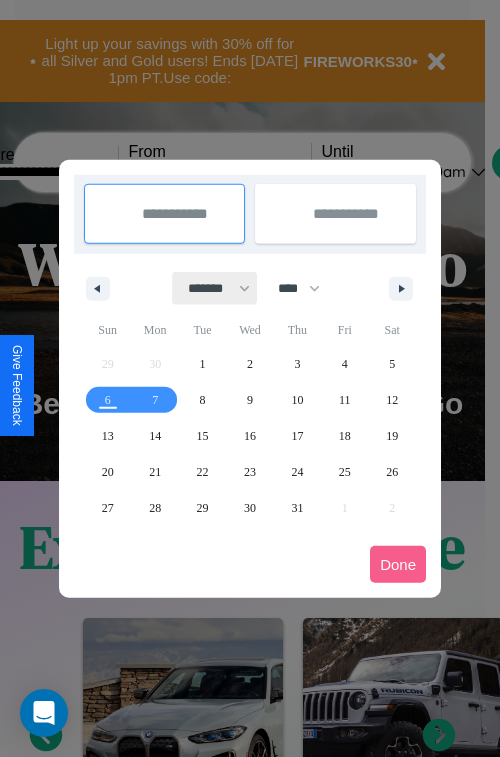 select on "*" 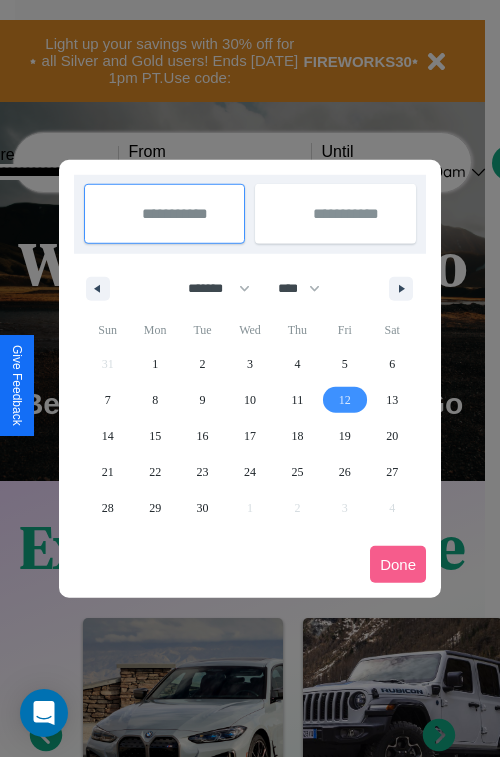 click on "12" at bounding box center (345, 400) 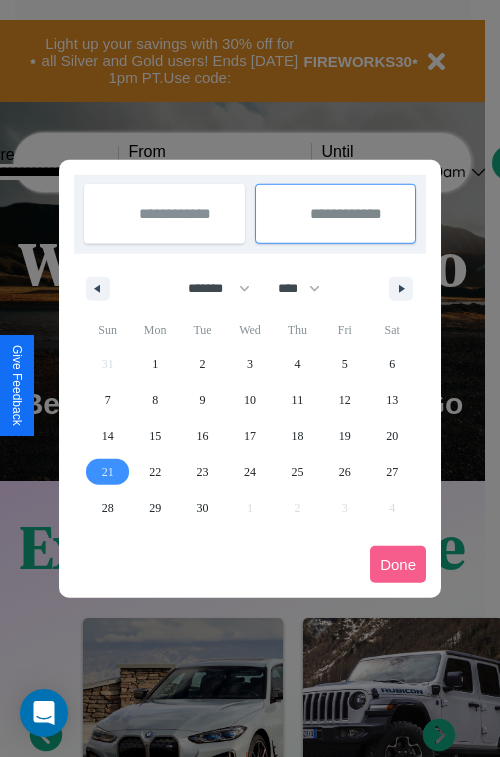 click on "21" at bounding box center (108, 472) 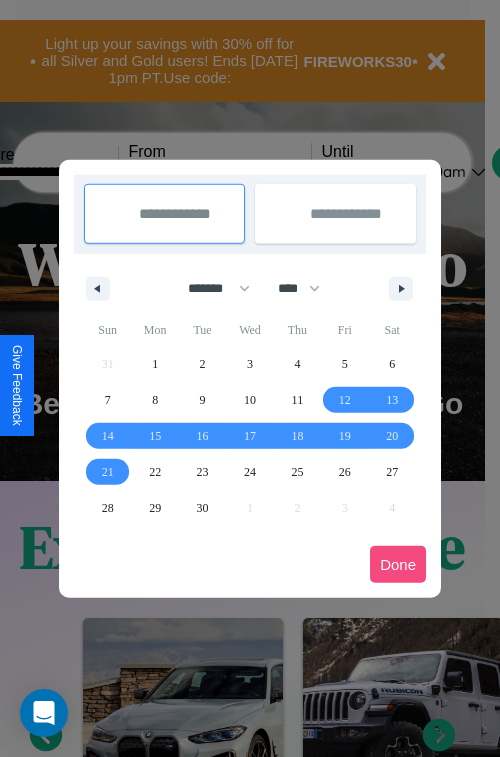 click on "Done" at bounding box center [398, 564] 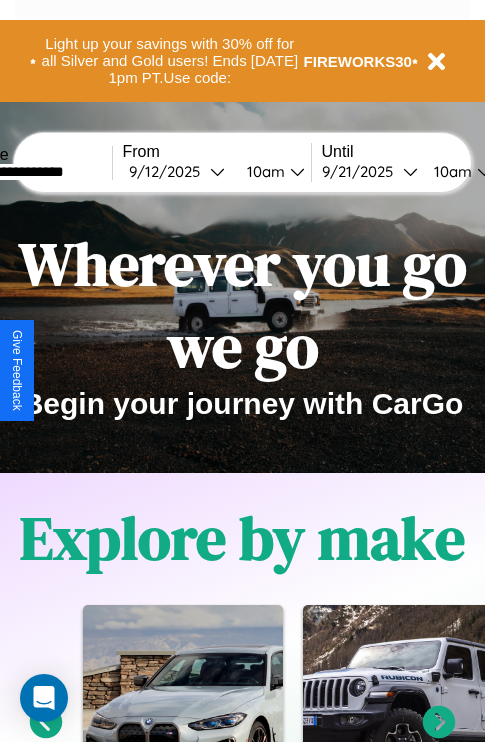 scroll, scrollTop: 0, scrollLeft: 74, axis: horizontal 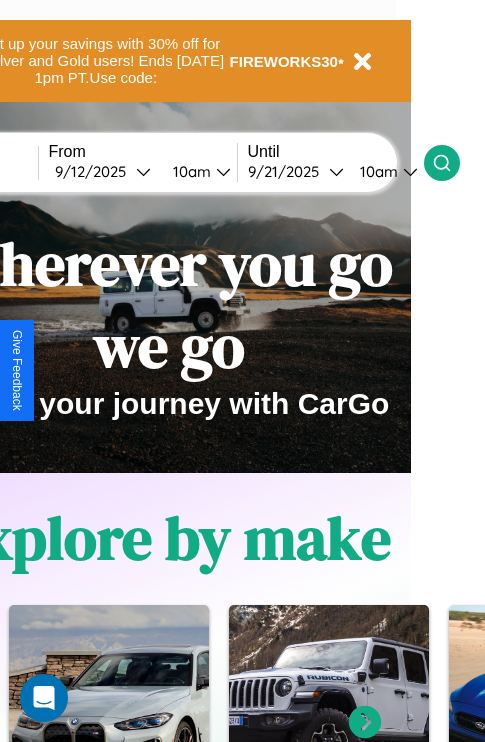 click 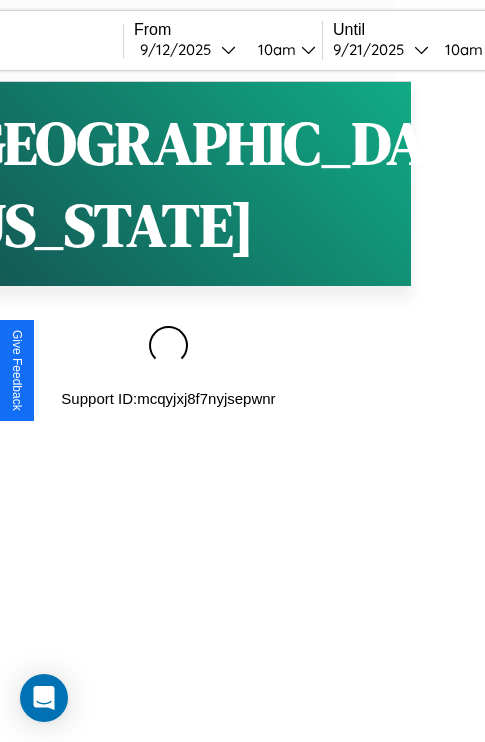 scroll, scrollTop: 0, scrollLeft: 0, axis: both 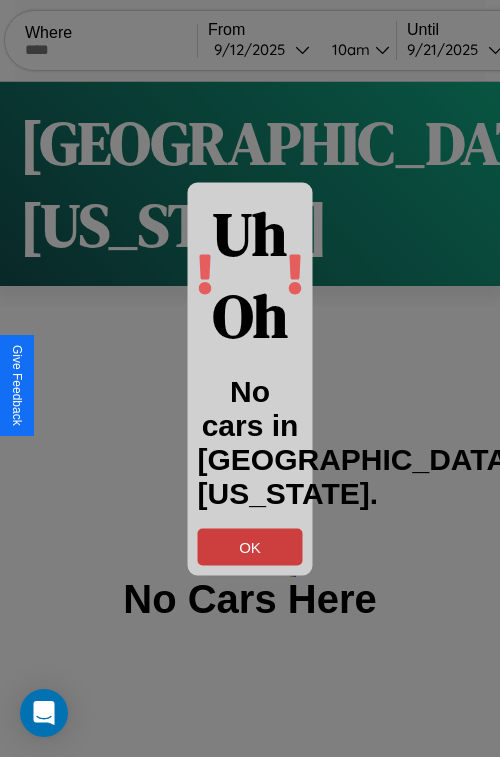 click on "OK" at bounding box center (250, 546) 